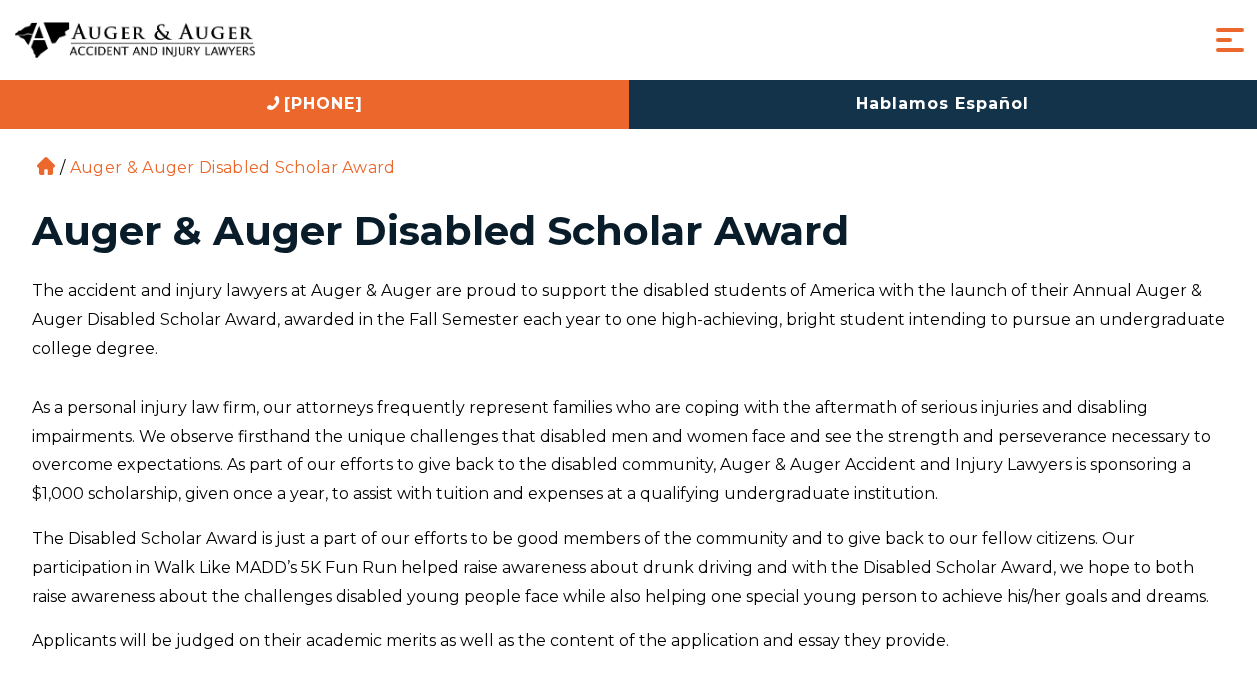 scroll, scrollTop: 124, scrollLeft: 0, axis: vertical 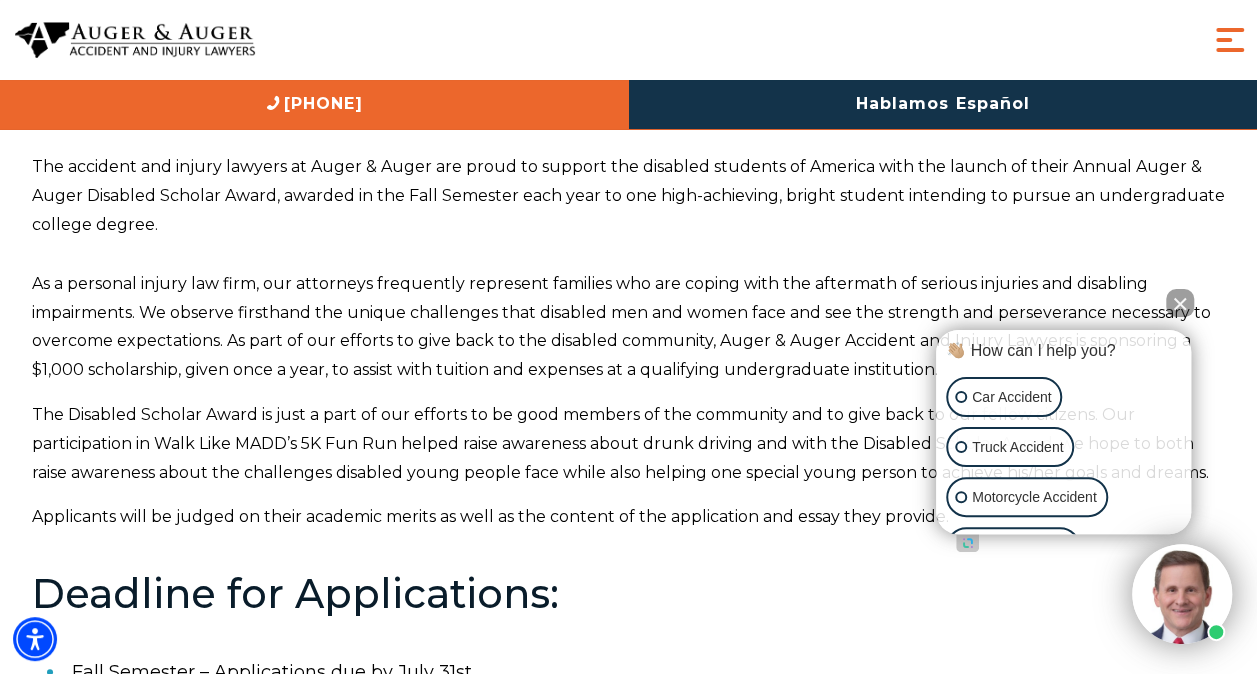 click at bounding box center (1180, 303) 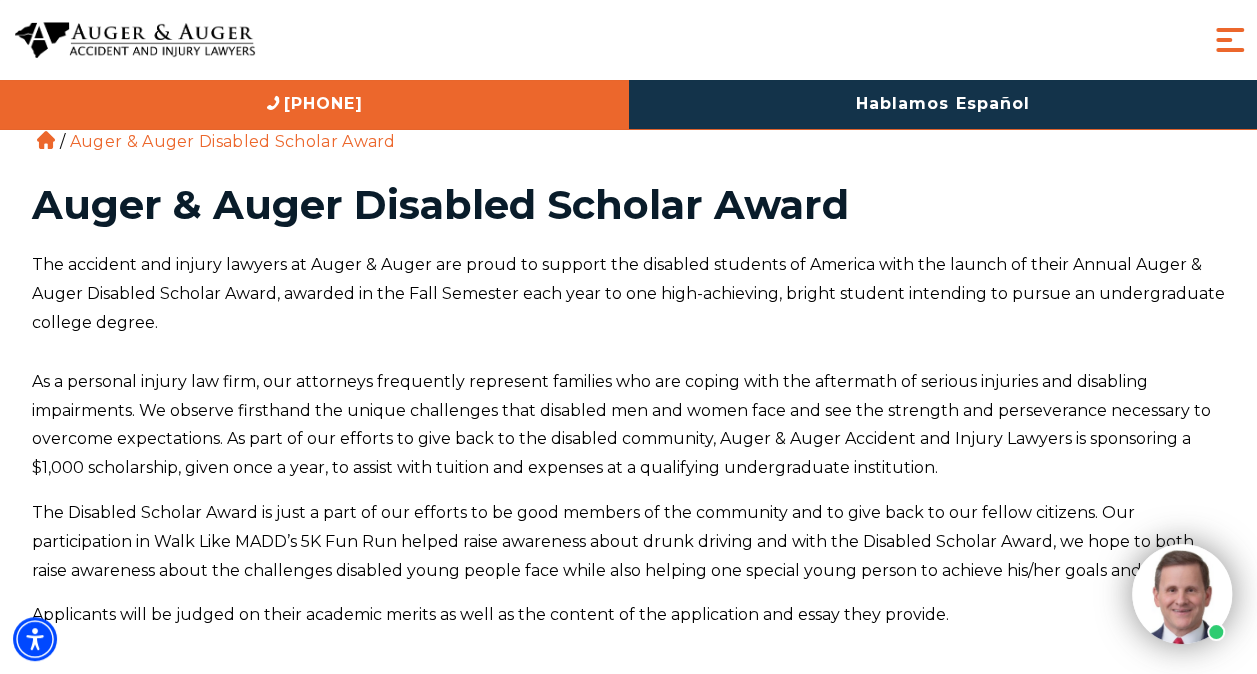scroll, scrollTop: 0, scrollLeft: 0, axis: both 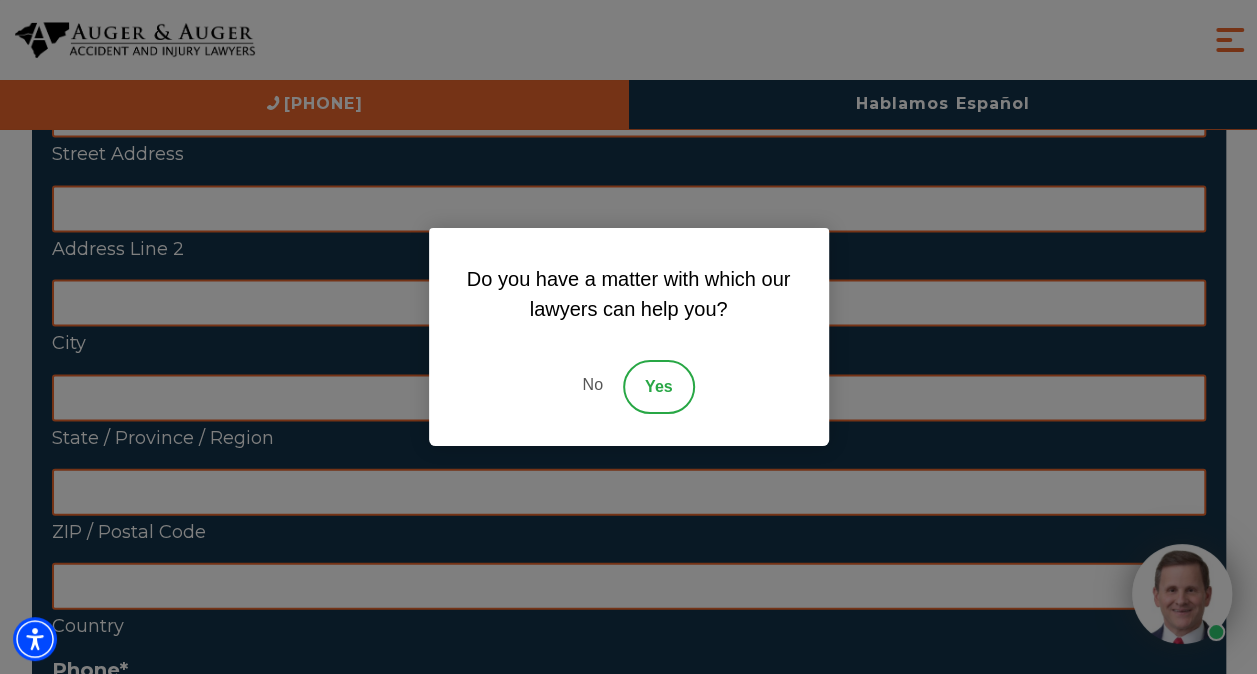 click on "No" at bounding box center (592, 387) 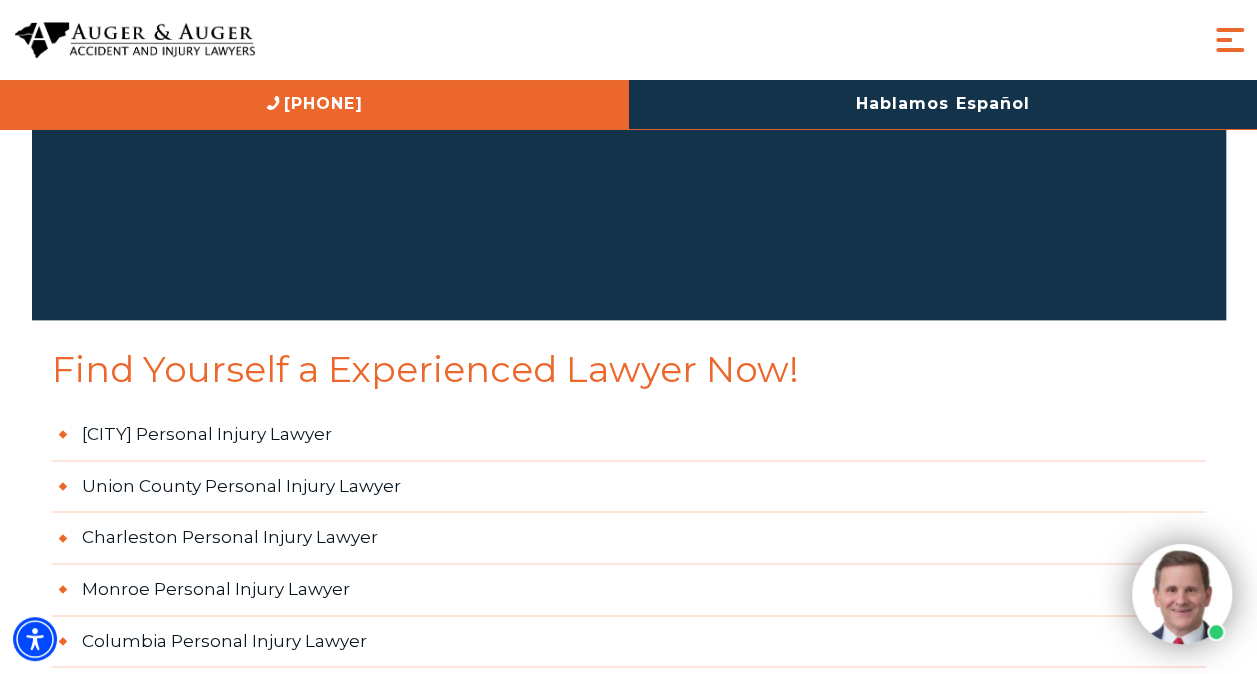 scroll, scrollTop: 4847, scrollLeft: 0, axis: vertical 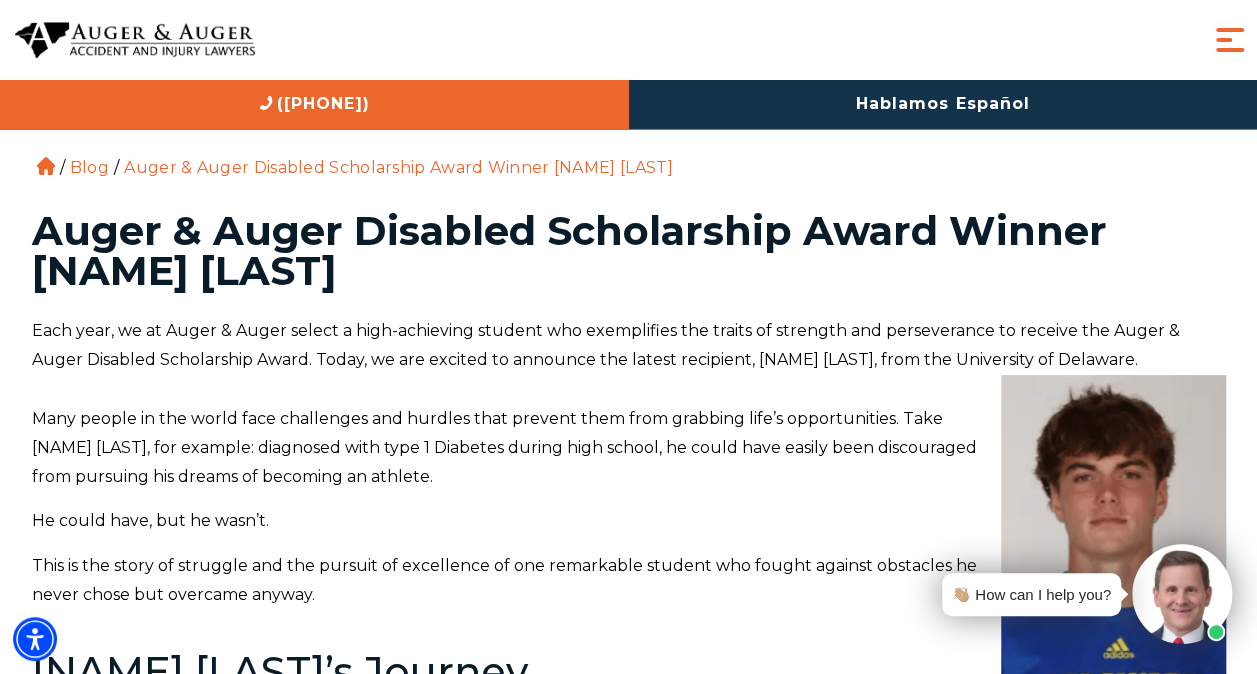 click on "Auger & Auger Disabled Scholarship Award Winner Thomas Hastings" at bounding box center (398, 167) 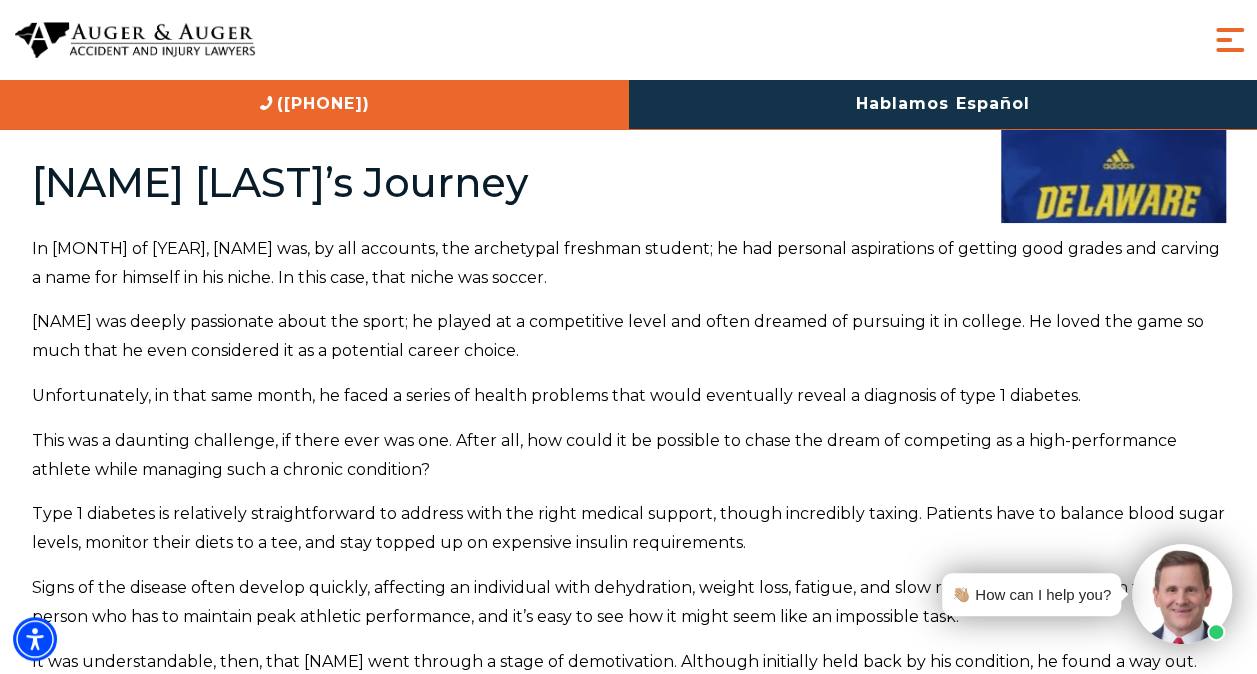 scroll, scrollTop: 490, scrollLeft: 0, axis: vertical 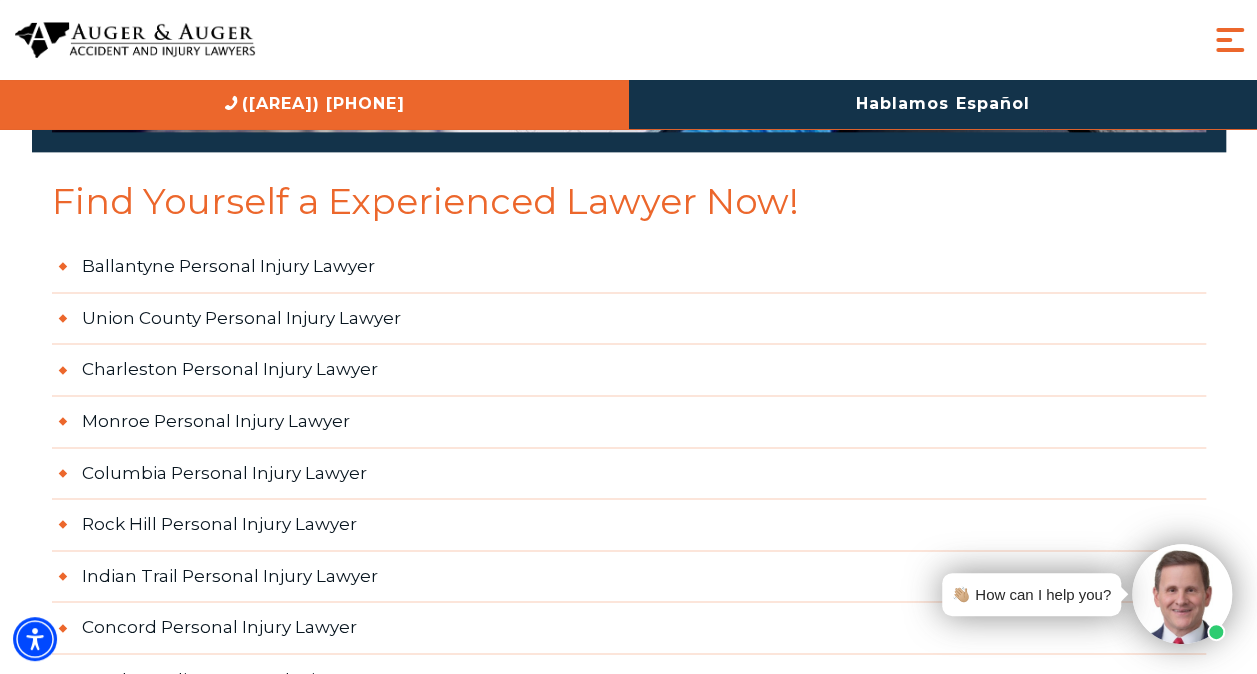 click at bounding box center (1230, 40) 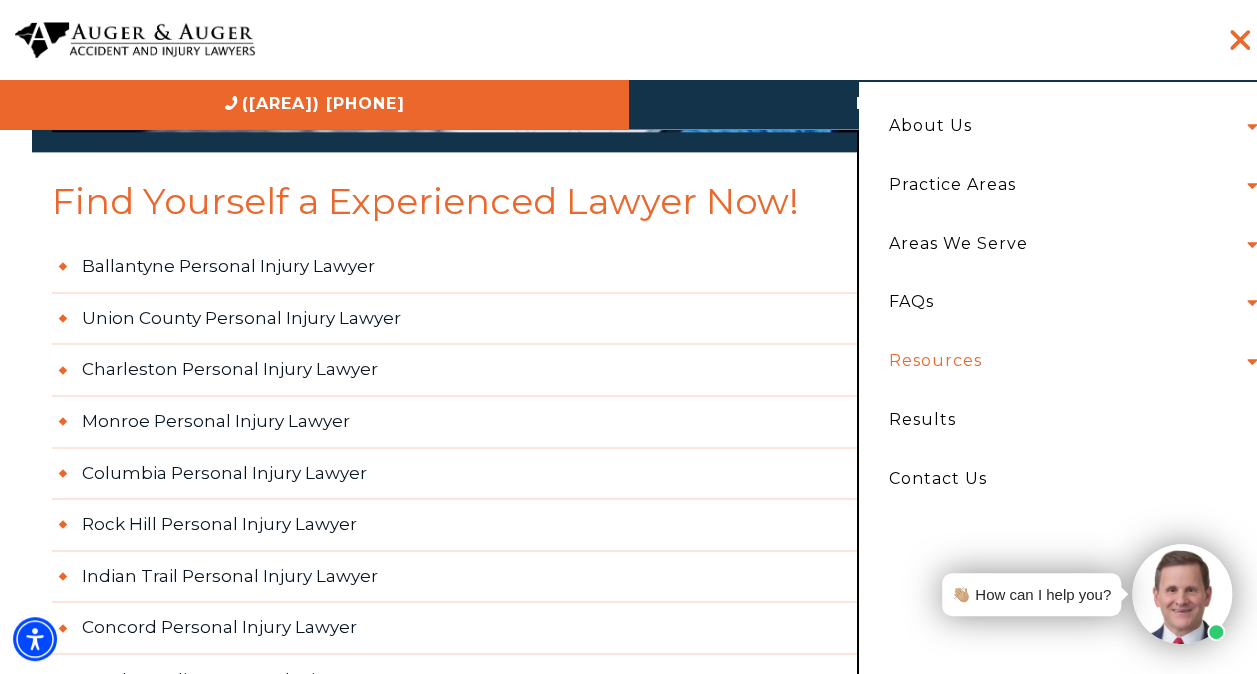 click on "Resources" at bounding box center [935, 361] 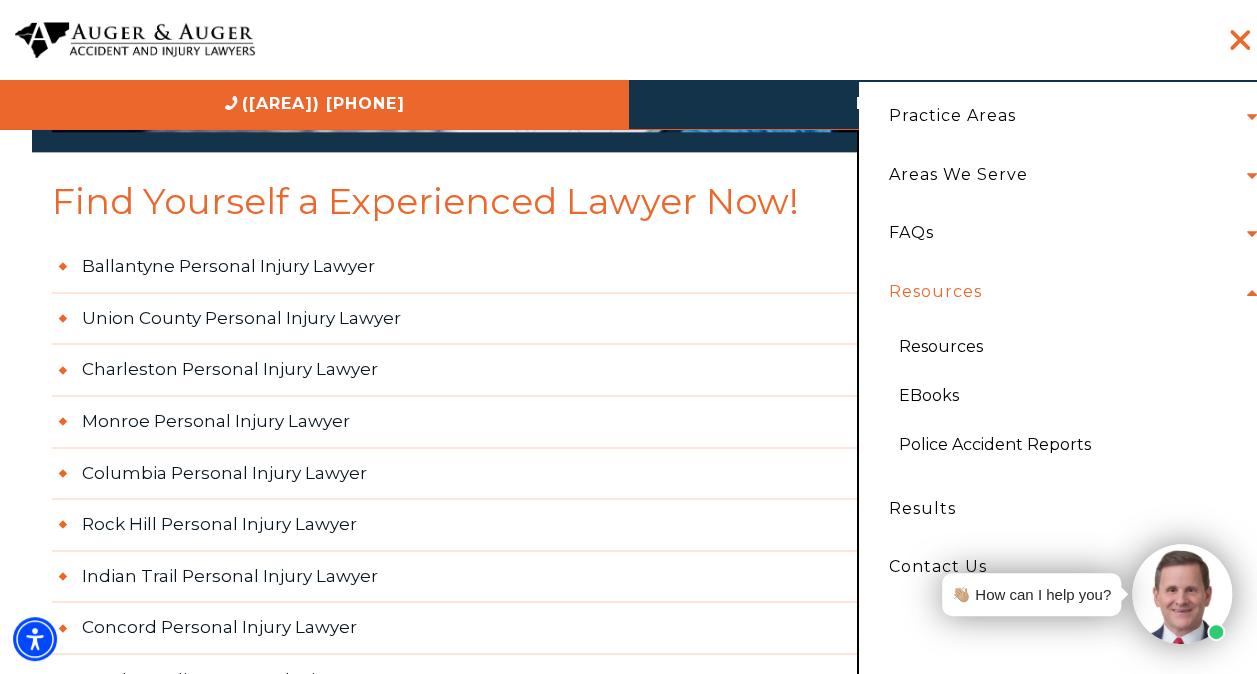 scroll, scrollTop: 70, scrollLeft: 0, axis: vertical 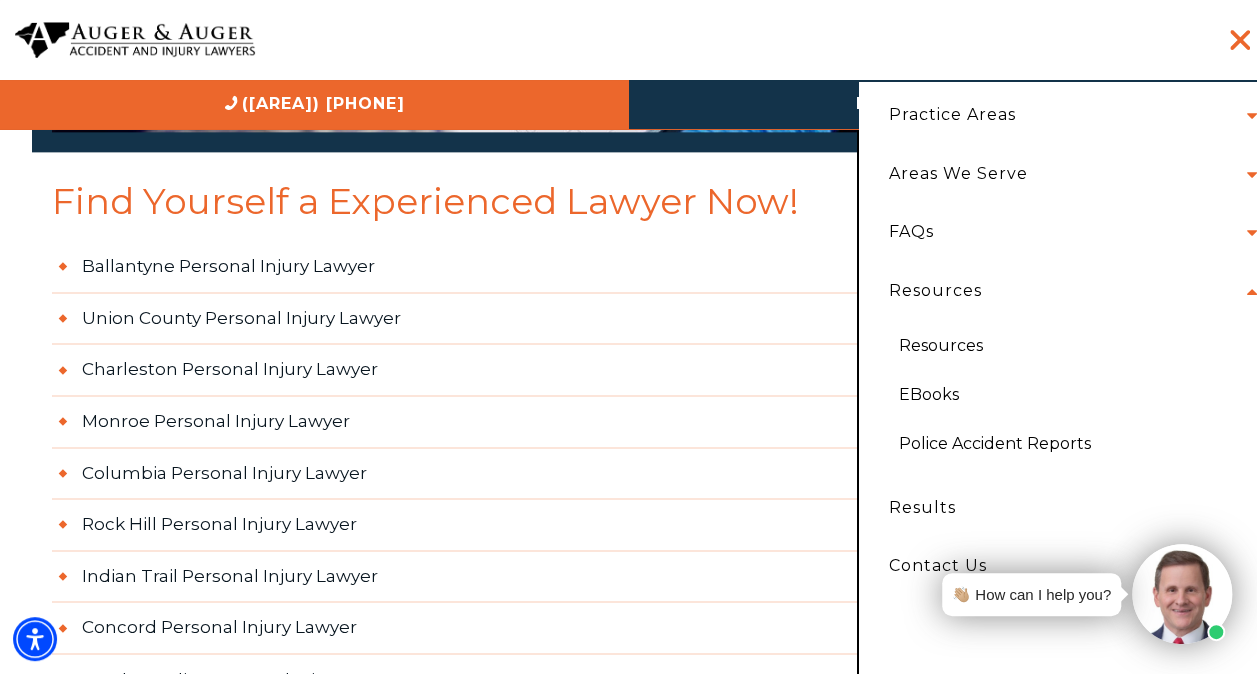 click on "Practice Areas     Car Accident   Truck Accident   Motorcycle Accident   Bicycle Accident   Wrongful Death   Dog Bite   Workers’ Compensation   Daycare Accident   See All Practice Areas" at bounding box center (1068, 115) 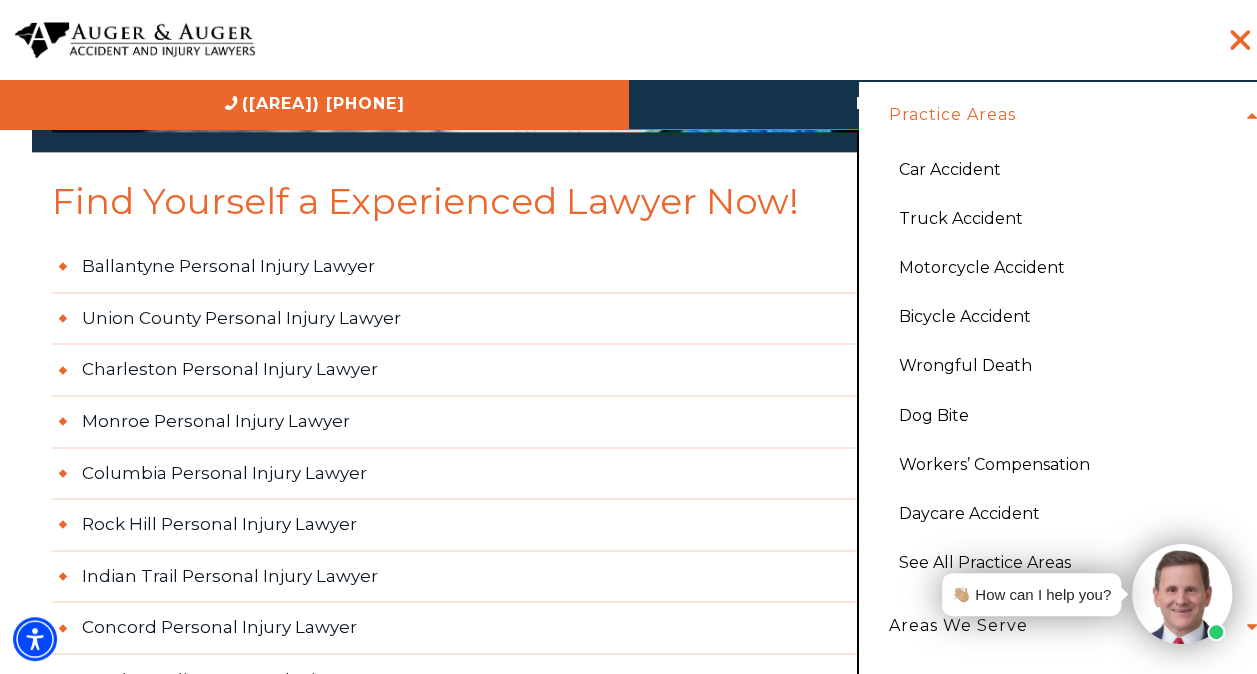 scroll, scrollTop: 0, scrollLeft: 0, axis: both 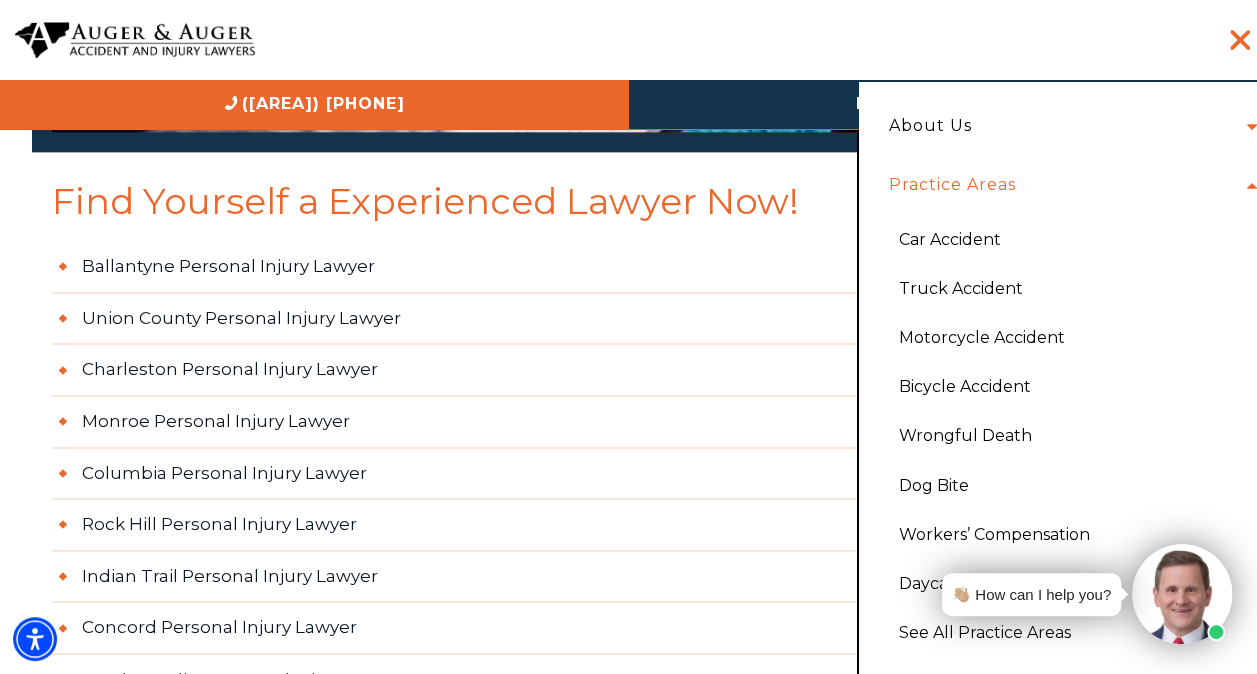 click on "Practice Areas     Car Accident   Truck Accident   Motorcycle Accident   Bicycle Accident   Wrongful Death   Dog Bite   Workers’ Compensation   Daycare Accident   See All Practice Areas" at bounding box center [1068, 411] 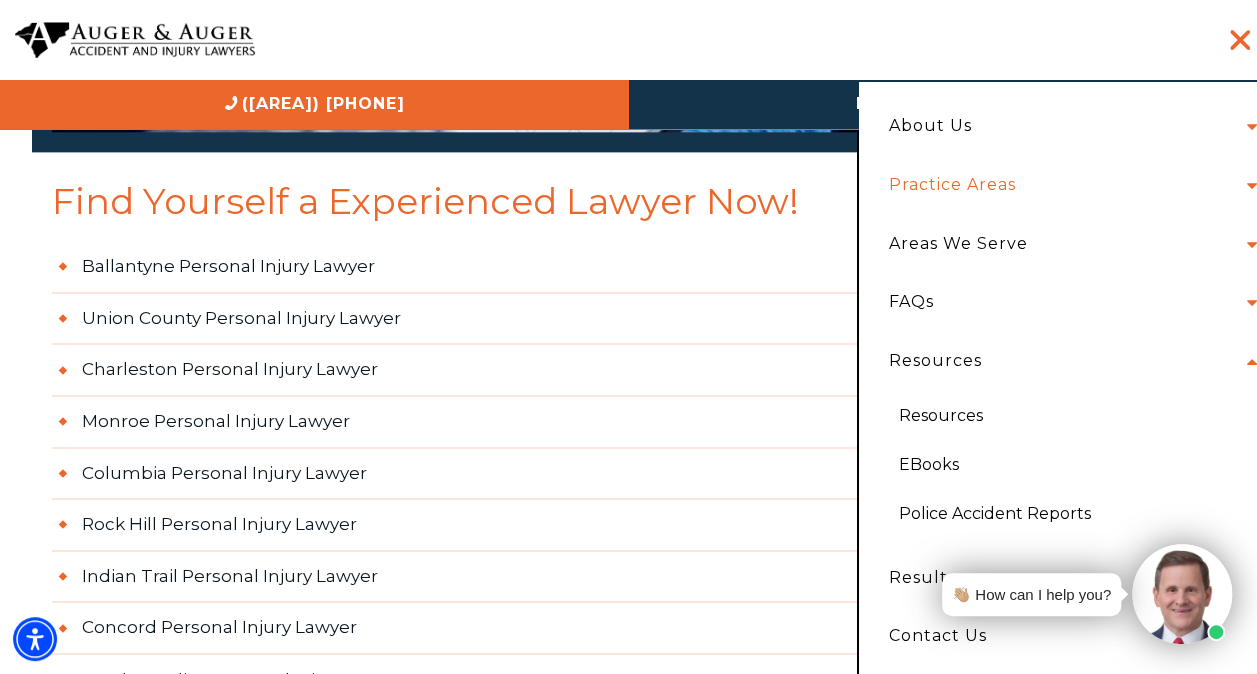 click on "Practice Areas" at bounding box center [952, 185] 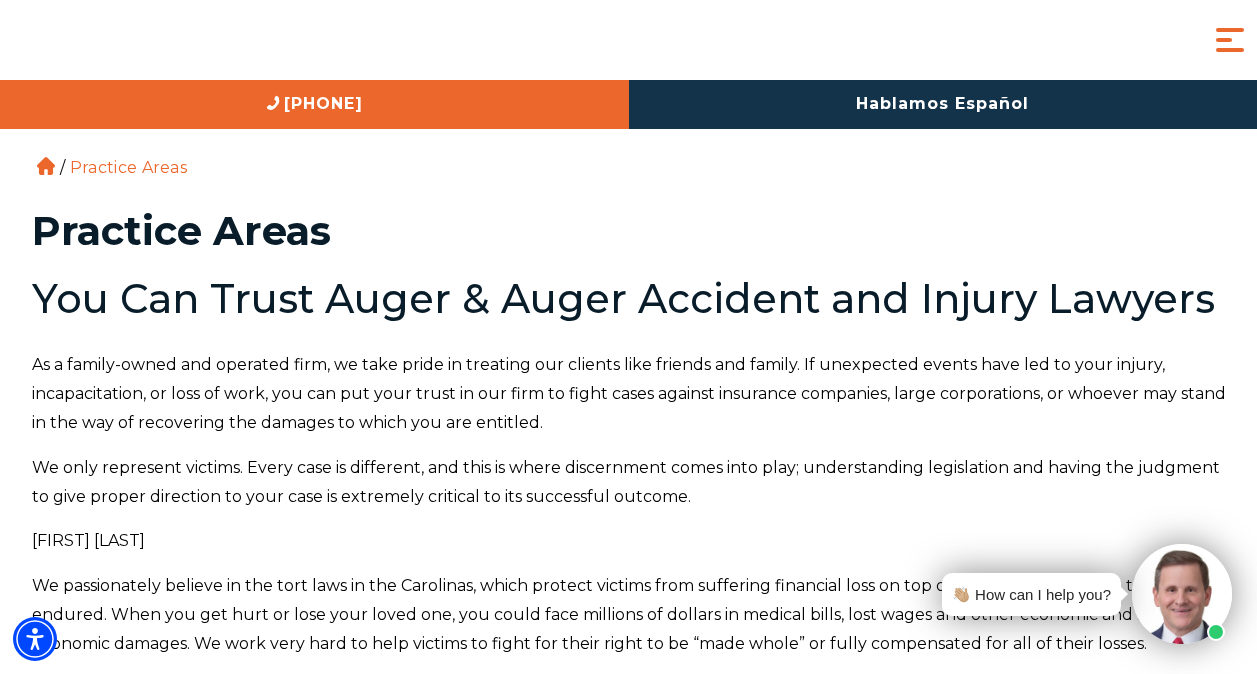 scroll, scrollTop: 0, scrollLeft: 0, axis: both 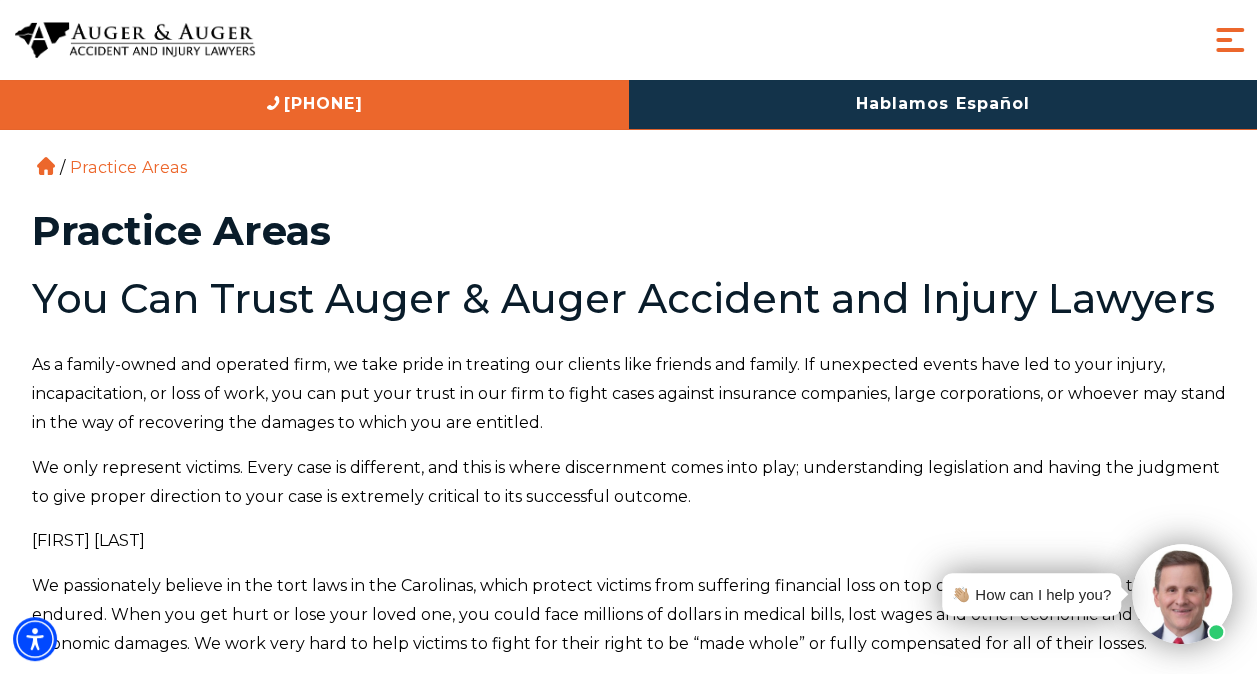 click at bounding box center (1230, 40) 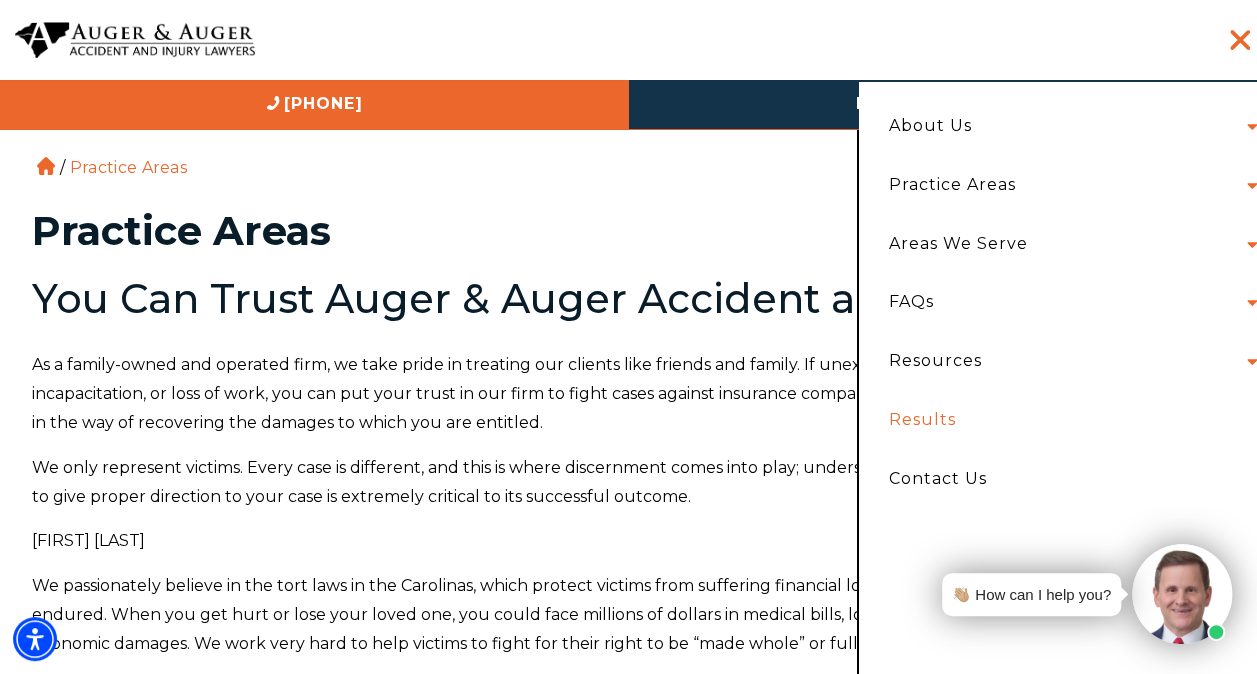 click on "Results" at bounding box center (1068, 420) 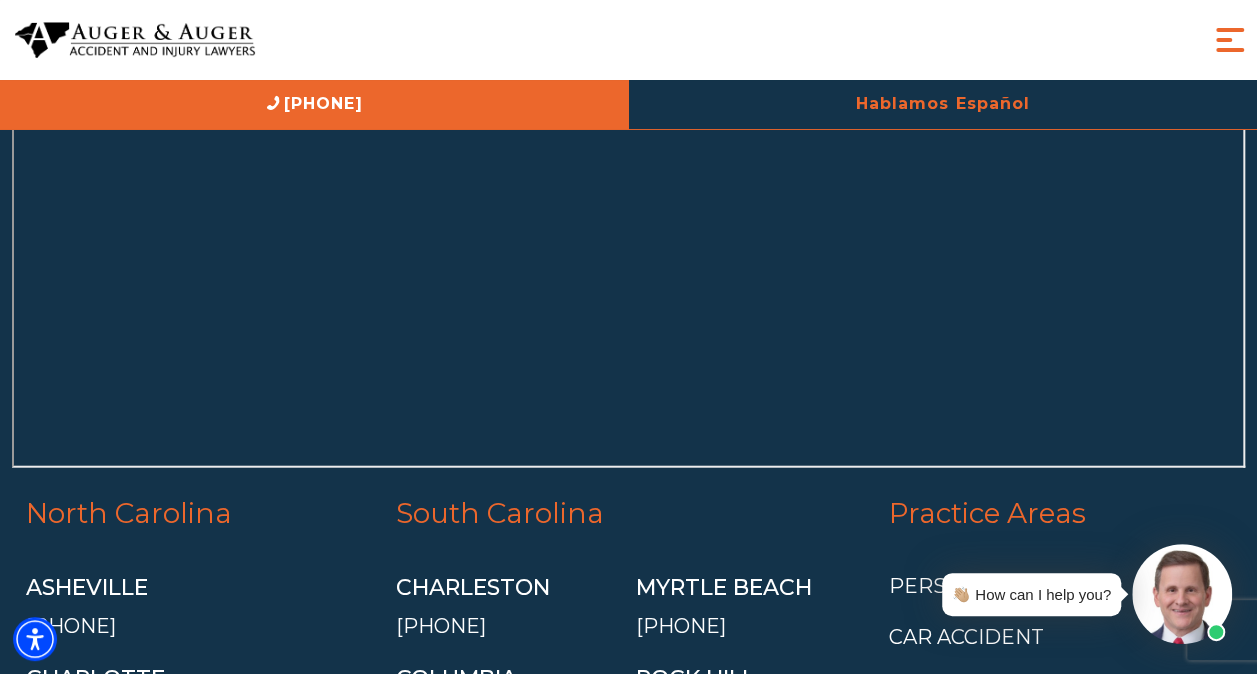 scroll, scrollTop: 5976, scrollLeft: 0, axis: vertical 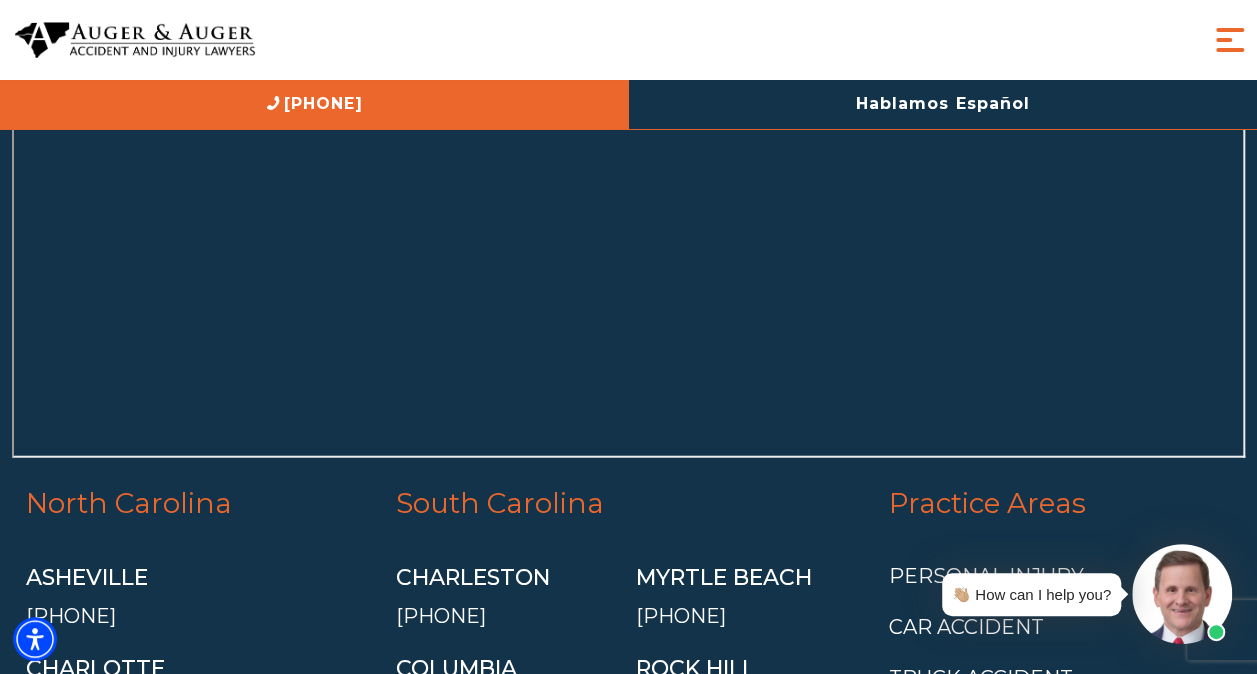 click at bounding box center (1230, 40) 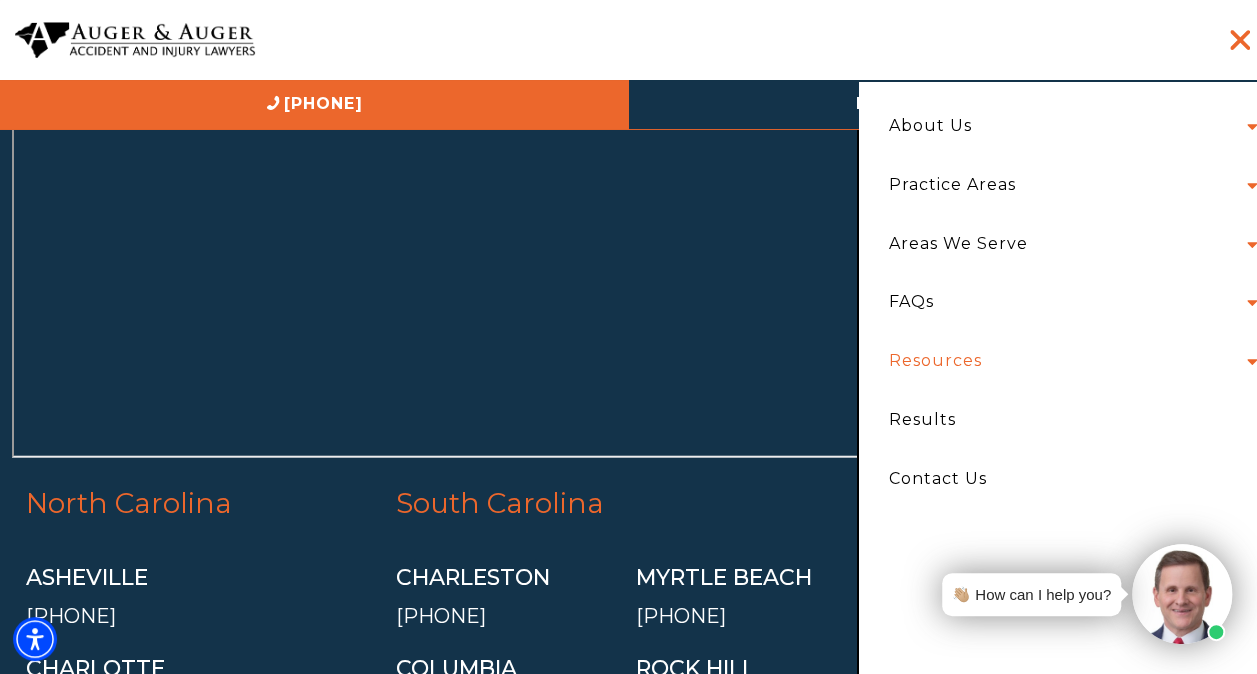 click on "Resources" at bounding box center [935, 361] 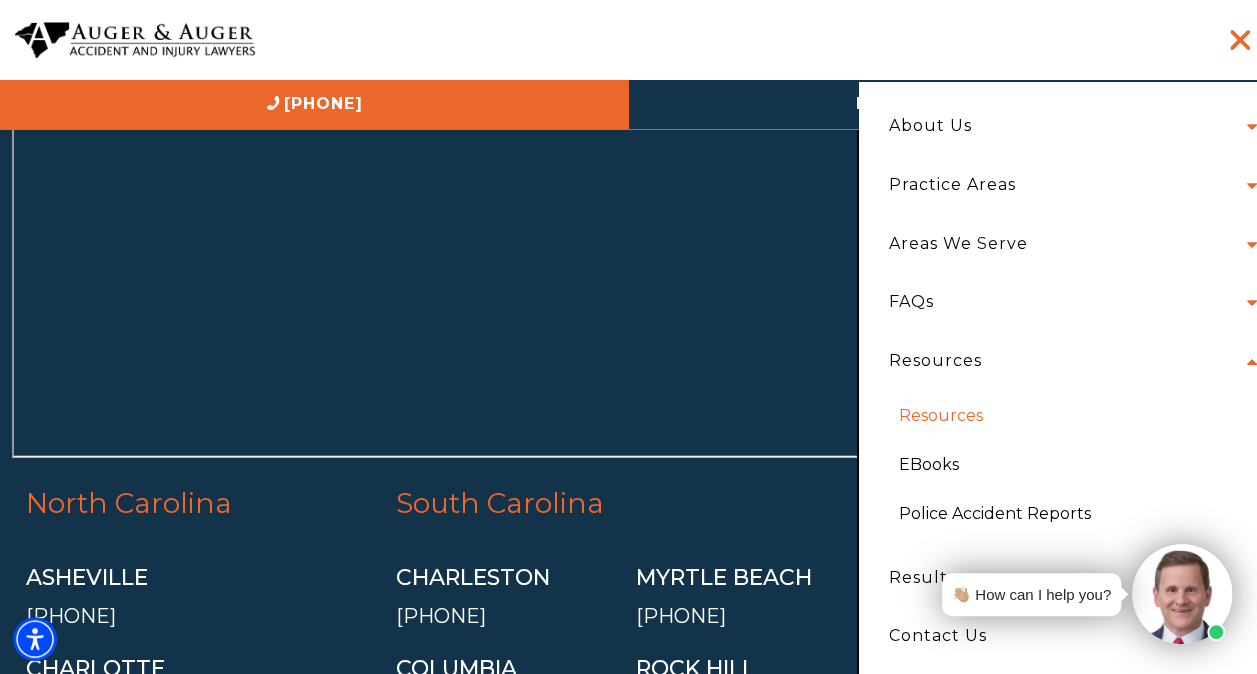 click on "Resources" at bounding box center [1073, 415] 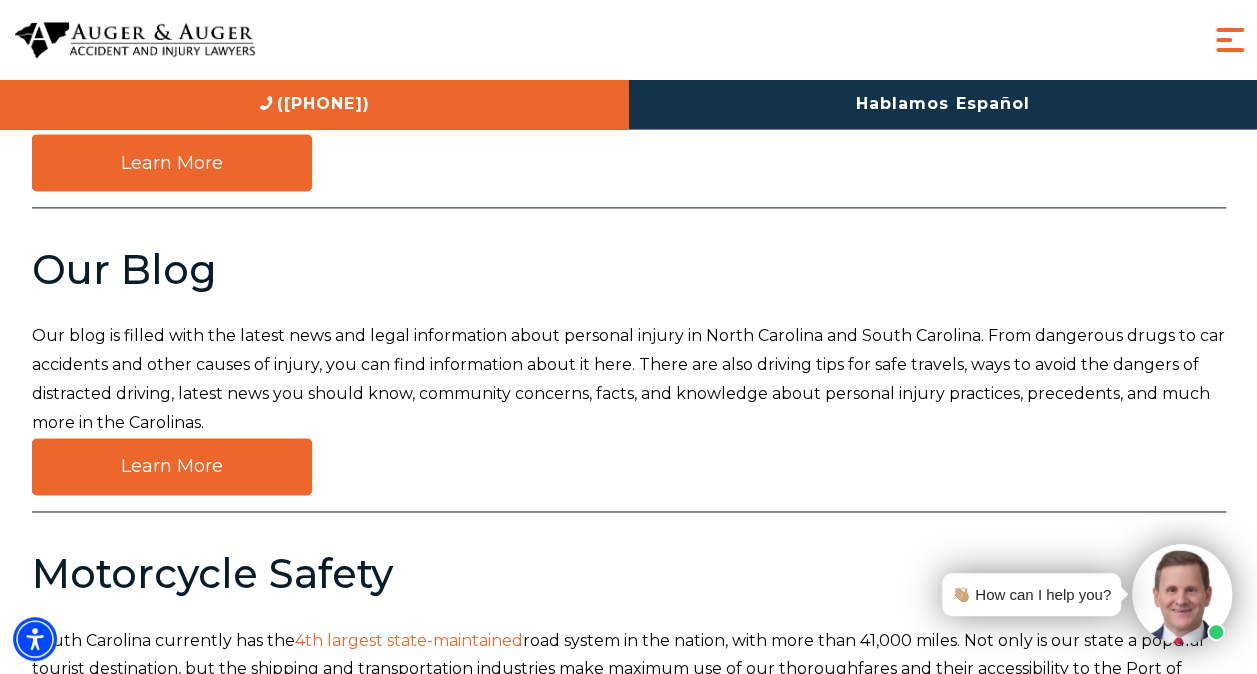 scroll, scrollTop: 1286, scrollLeft: 0, axis: vertical 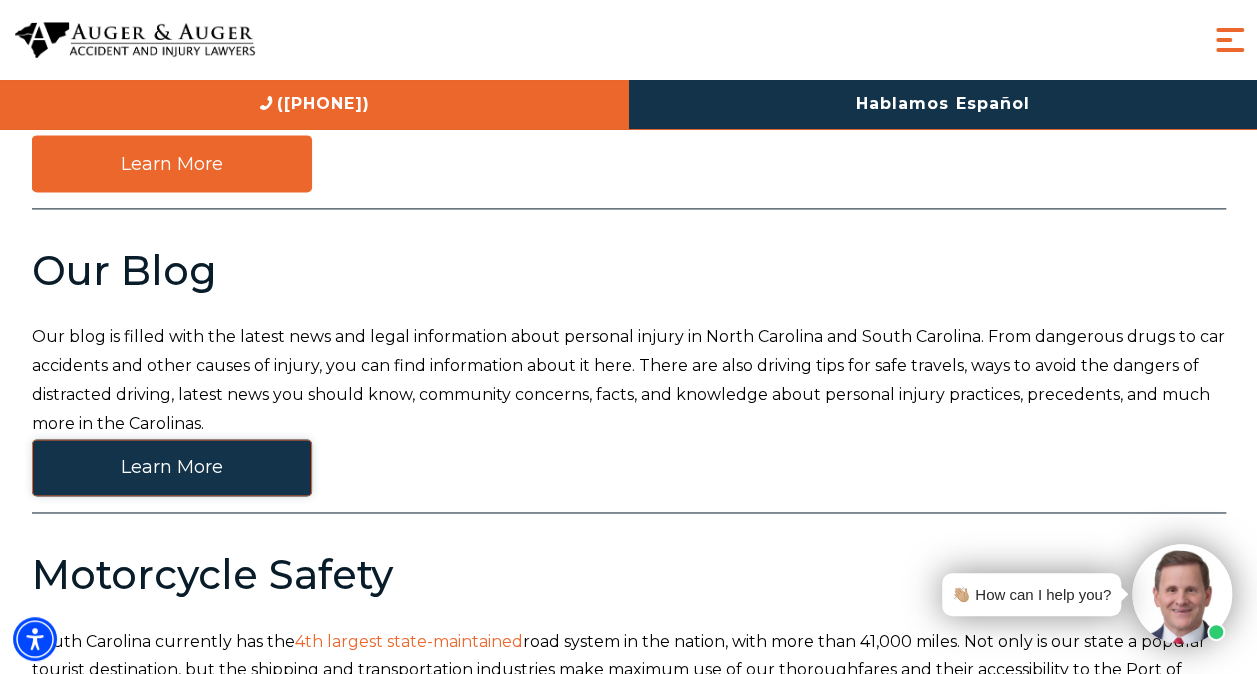 click on "Learn More" at bounding box center (172, 467) 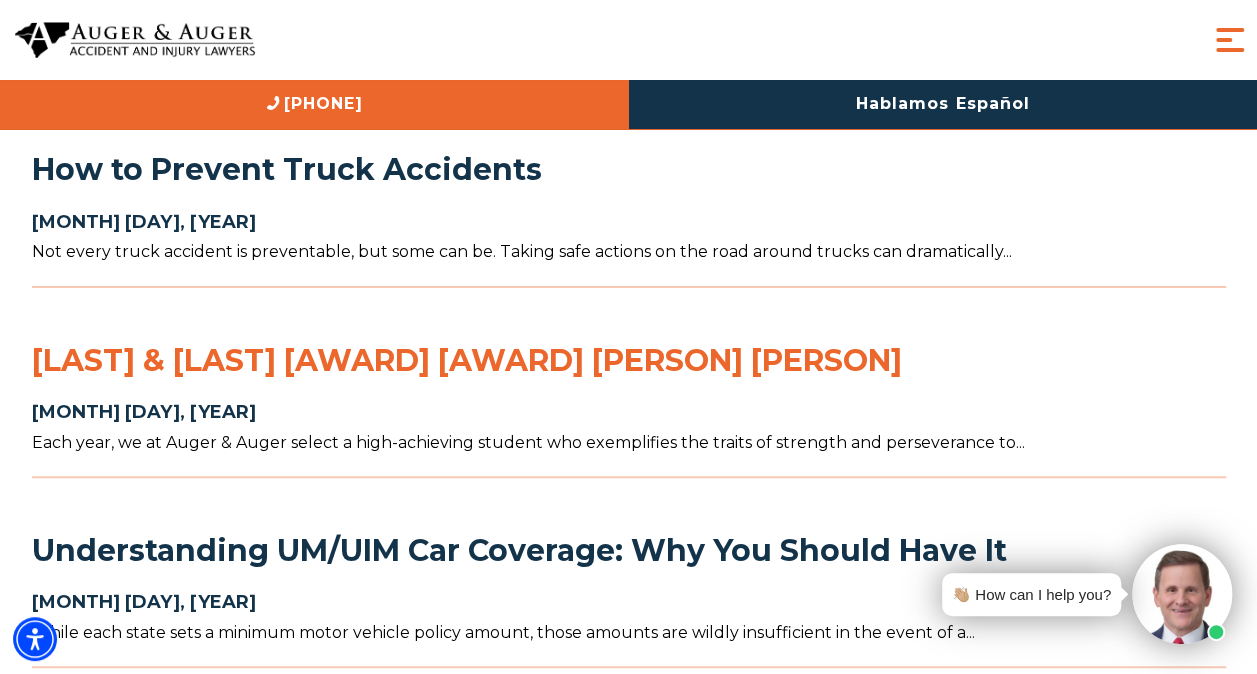 scroll, scrollTop: 129, scrollLeft: 0, axis: vertical 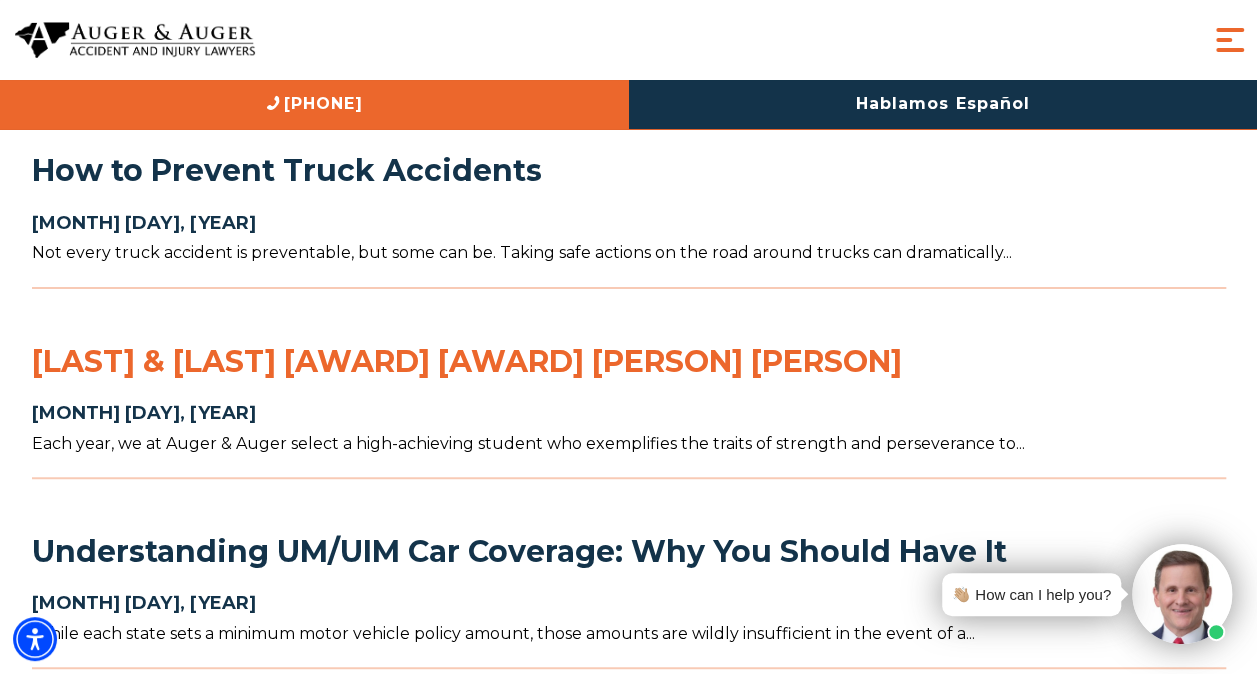 click on "[LAST] & [LAST] [AWARD] [AWARD] [PERSON] [PERSON]" at bounding box center [467, 361] 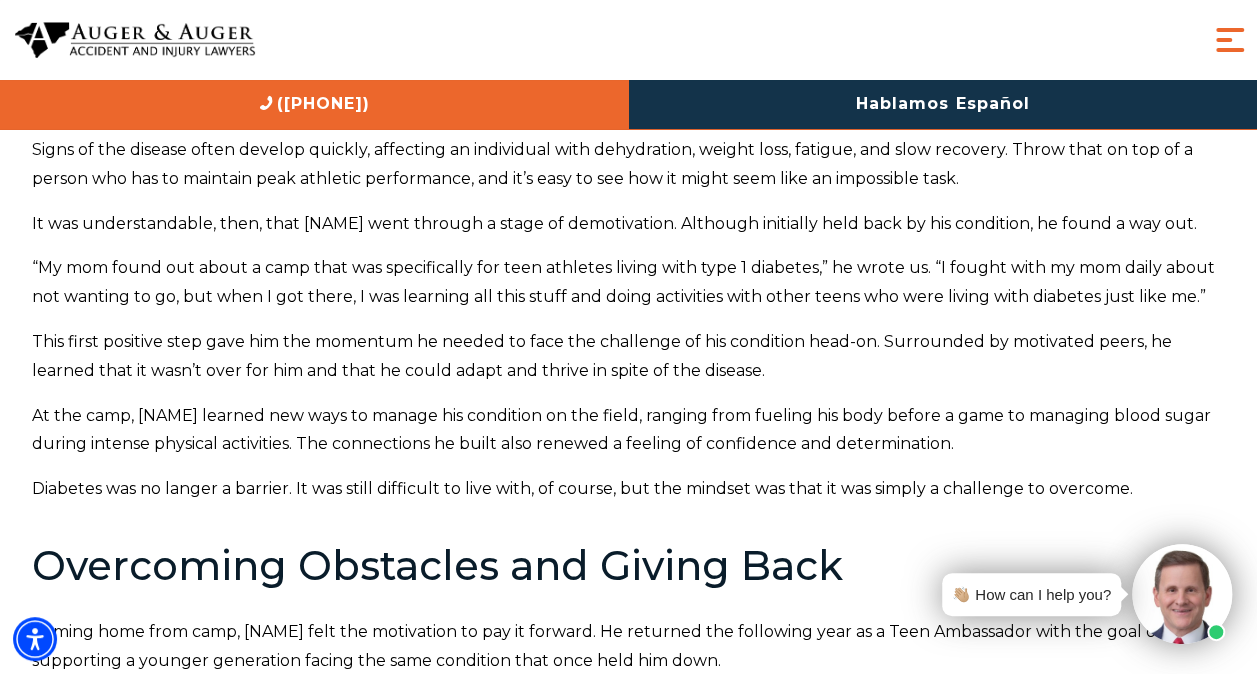 scroll, scrollTop: 936, scrollLeft: 0, axis: vertical 